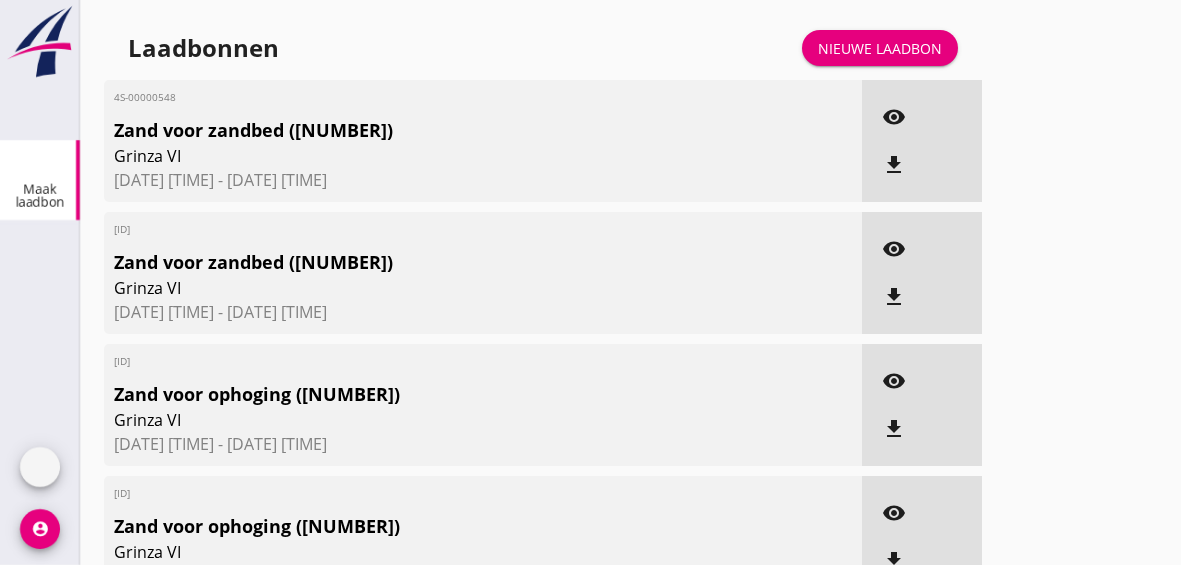 scroll, scrollTop: 0, scrollLeft: 0, axis: both 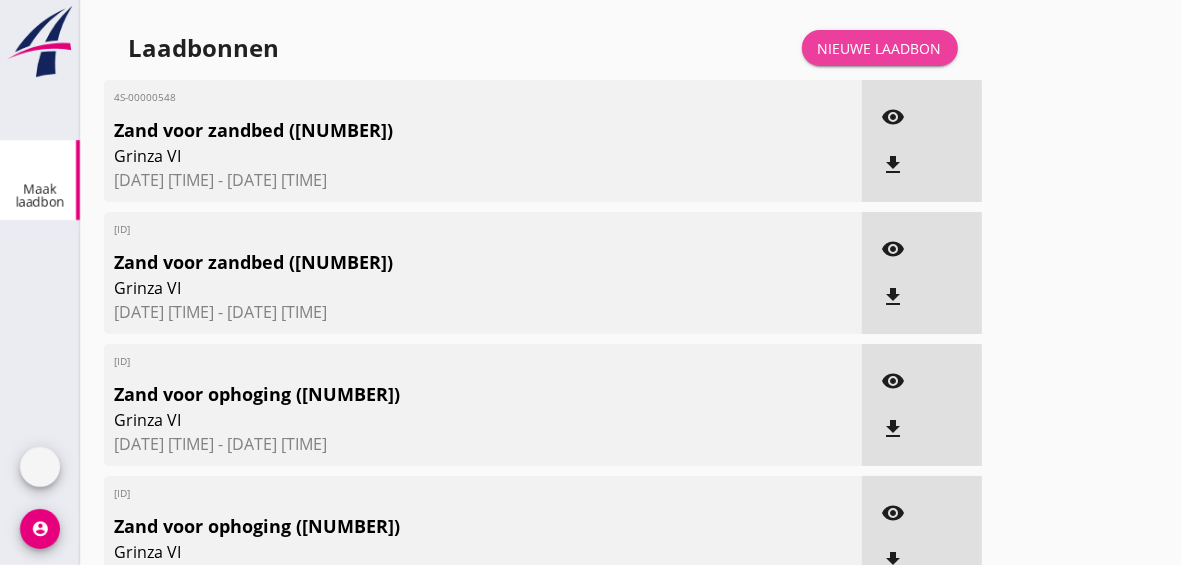 click on "Nieuwe laadbon" at bounding box center (880, 48) 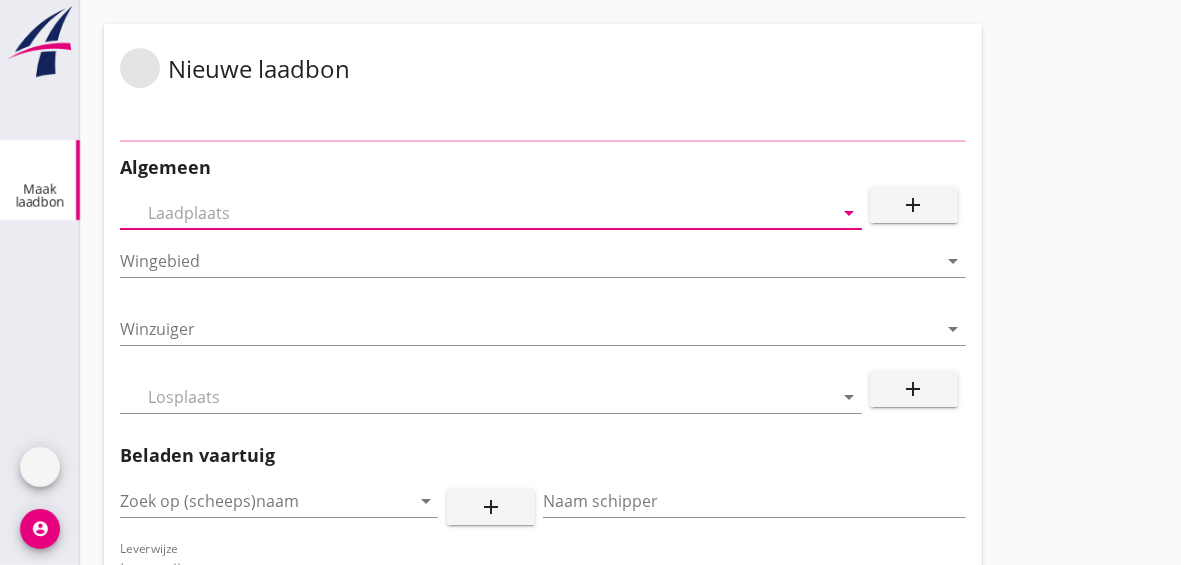 click at bounding box center [477, 213] 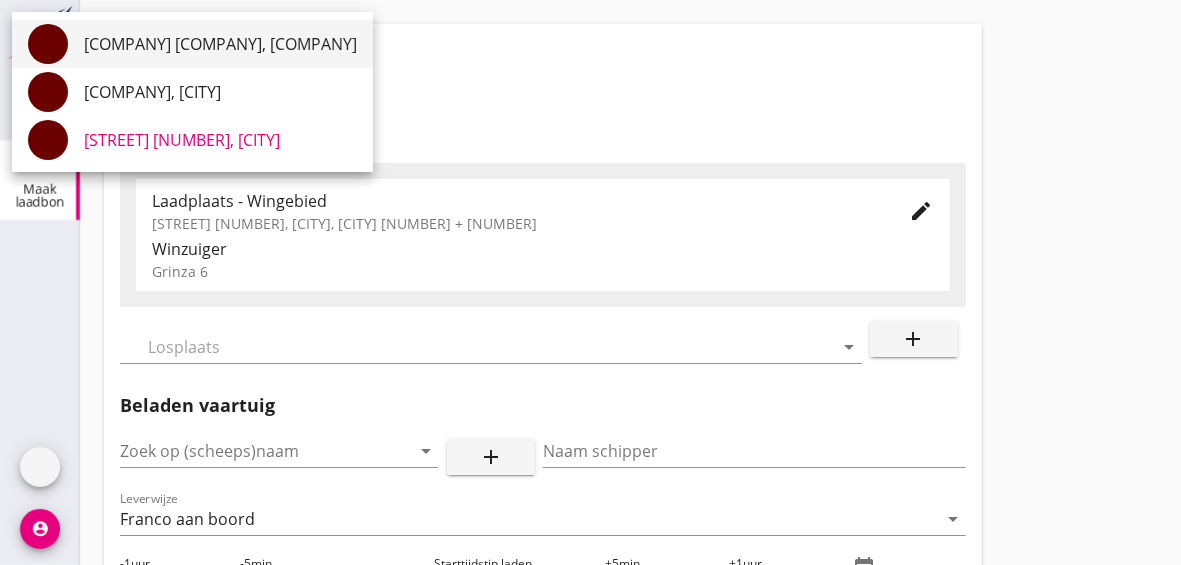 click on "[COMPANY] [COMPANY], [COMPANY]" at bounding box center (220, 44) 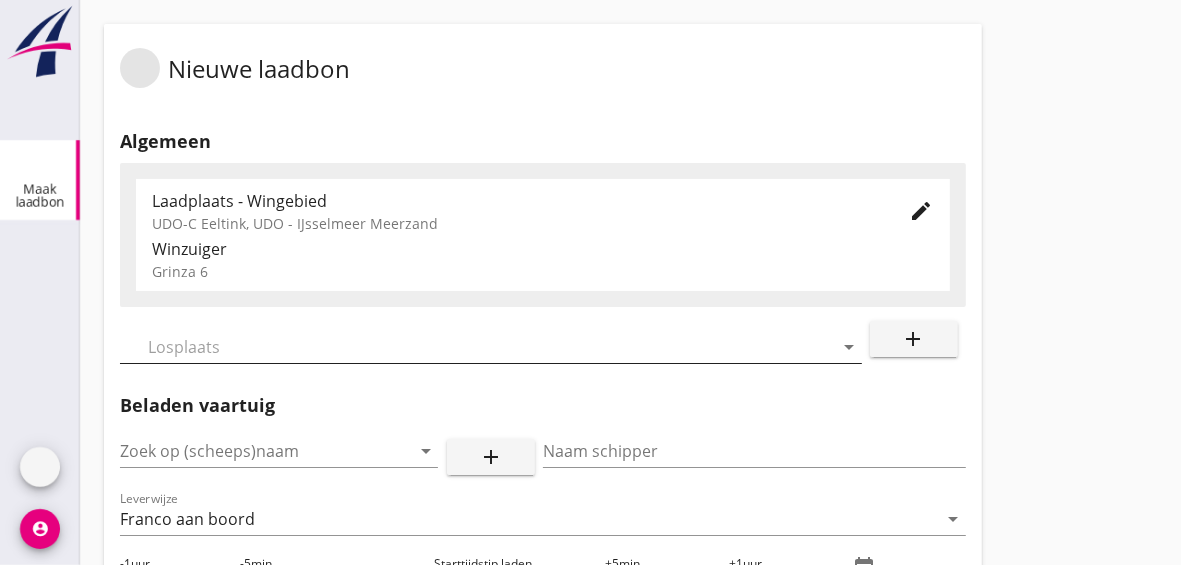 click at bounding box center [477, 347] 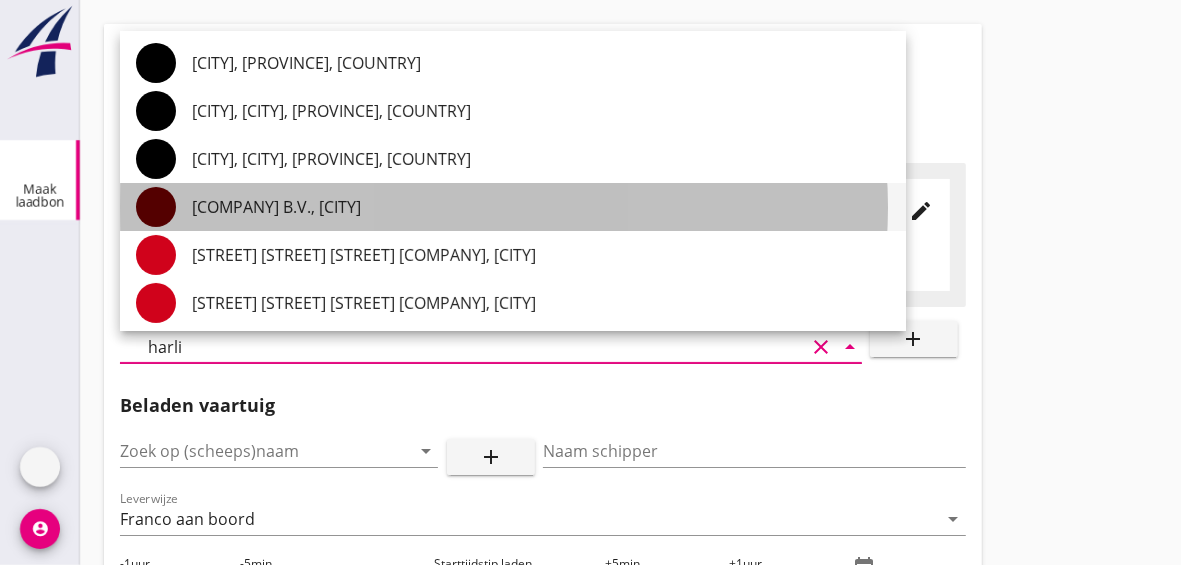 click on "[COMPANY] B.V., [CITY]" at bounding box center (541, 207) 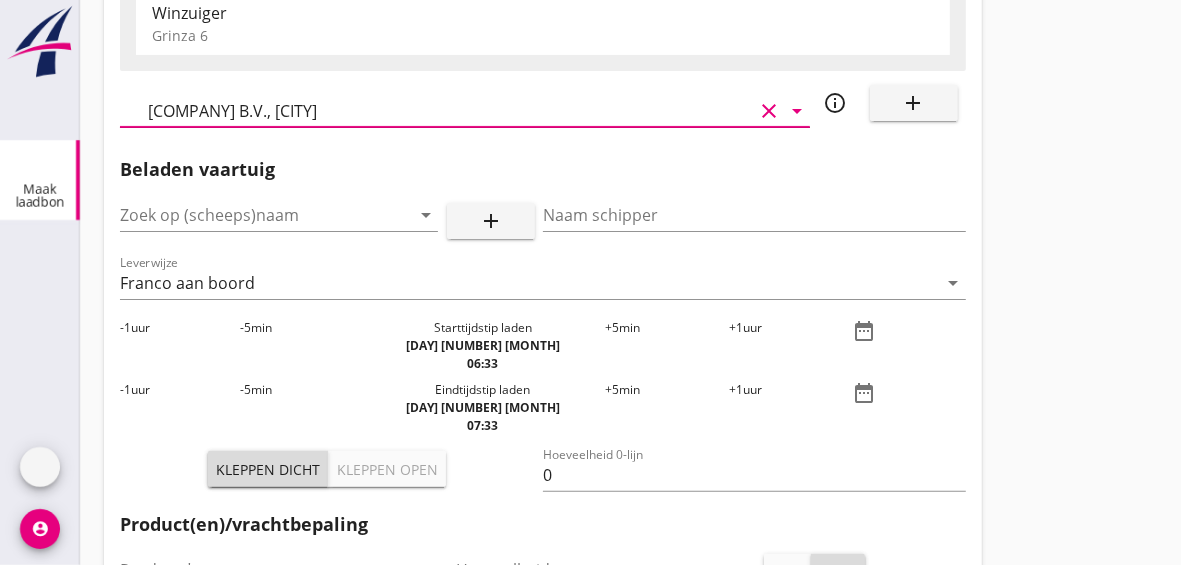scroll, scrollTop: 250, scrollLeft: 0, axis: vertical 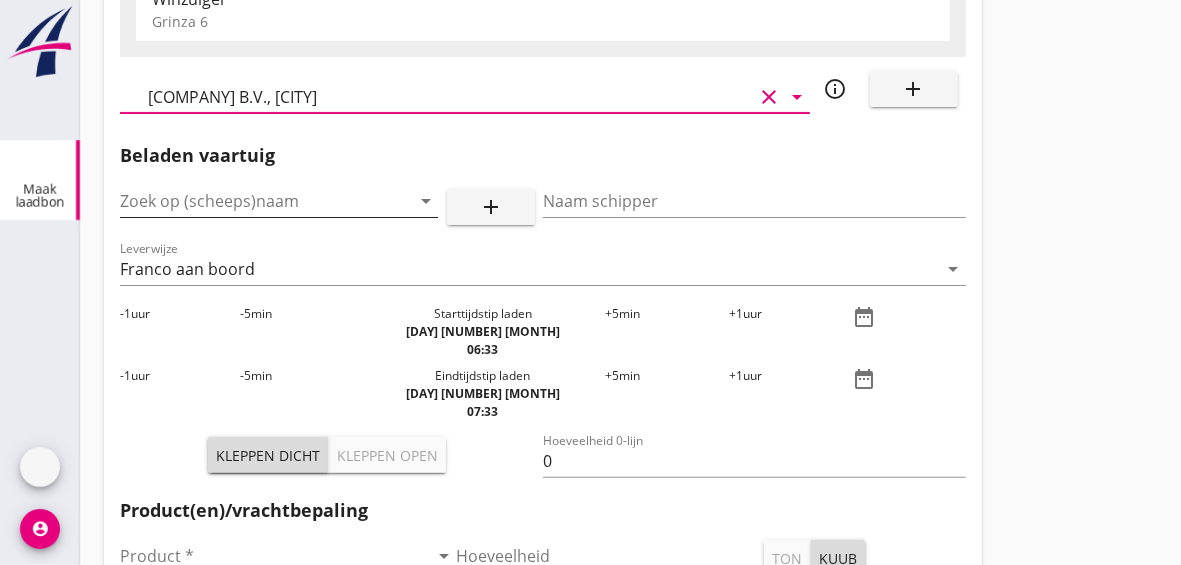 type on "[COMPANY] B.V., [CITY]" 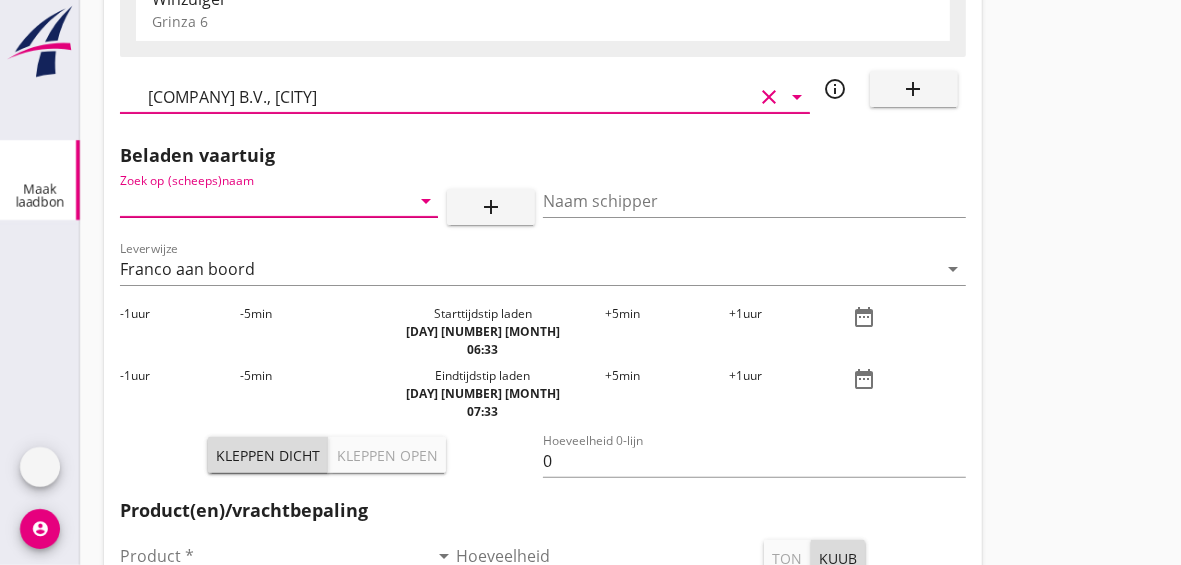click at bounding box center [251, 201] 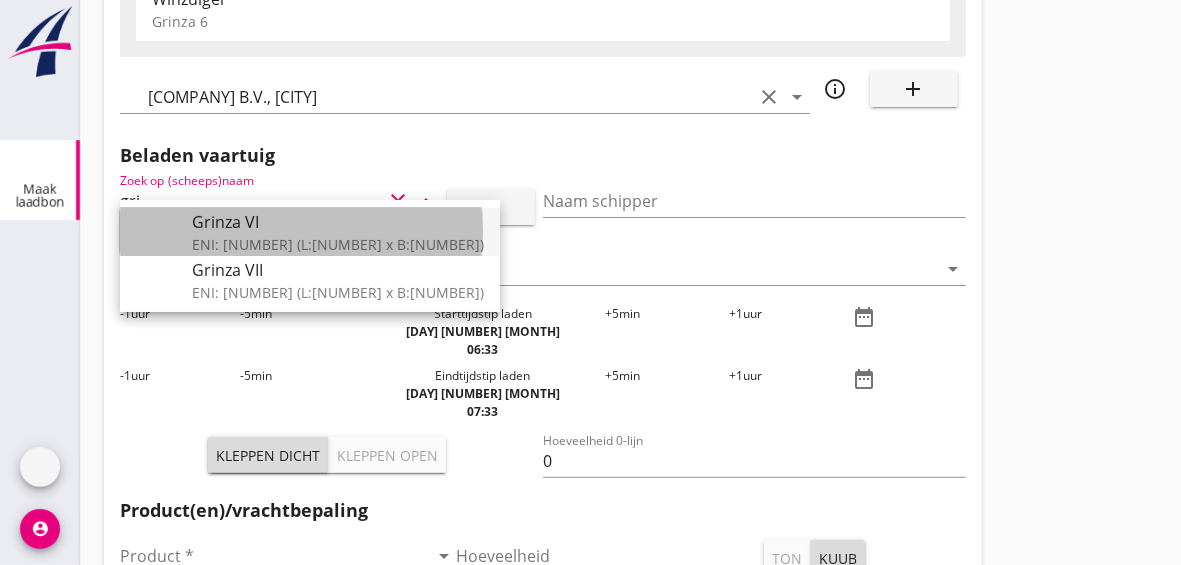 click on "Grinza VI" at bounding box center (338, 222) 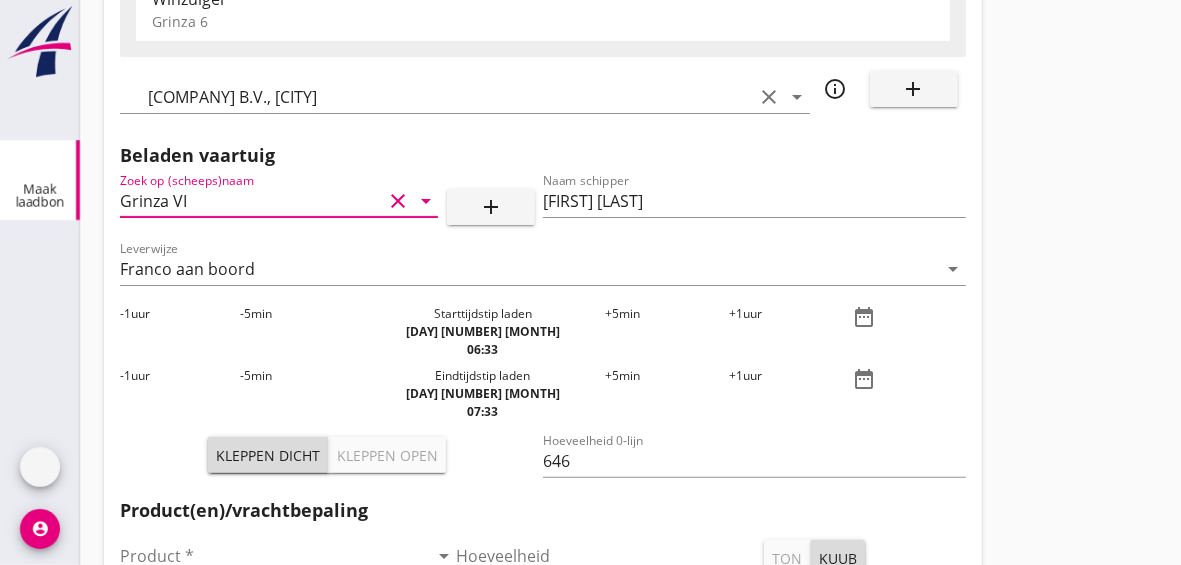 type on "Grinza VI" 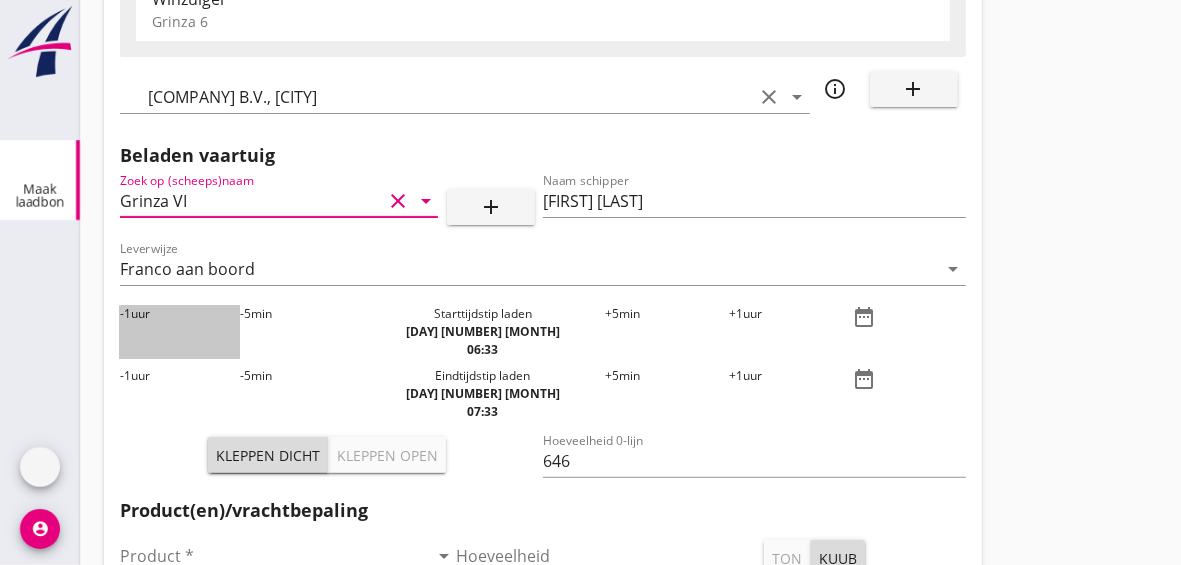 click on "-1  uur" at bounding box center (180, 332) 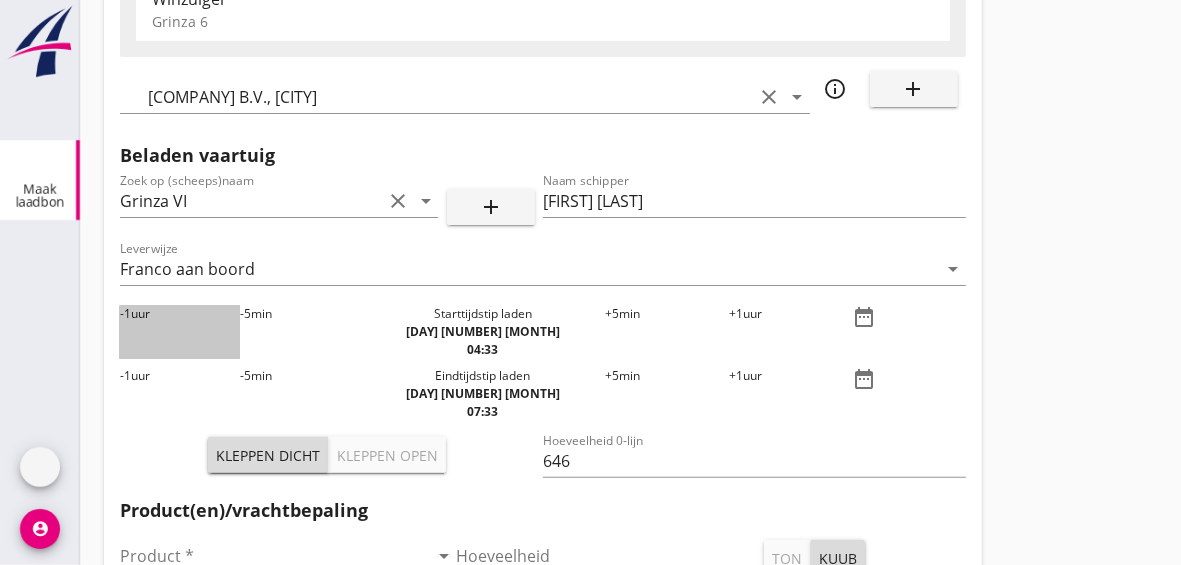 click on "-1  uur" at bounding box center [180, 332] 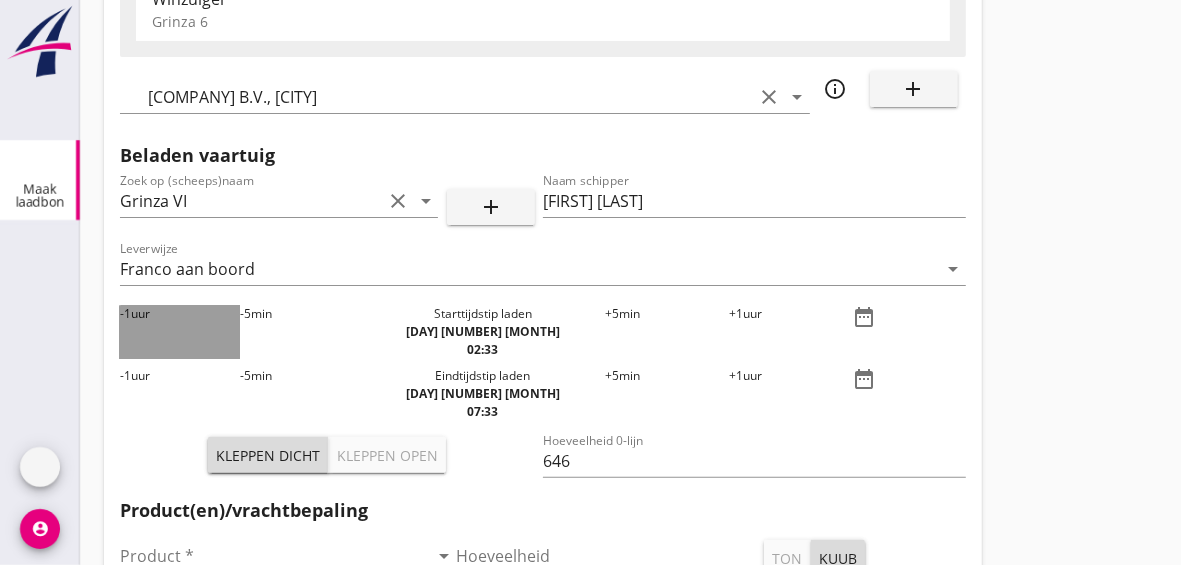 click on "-1  uur" at bounding box center (180, 332) 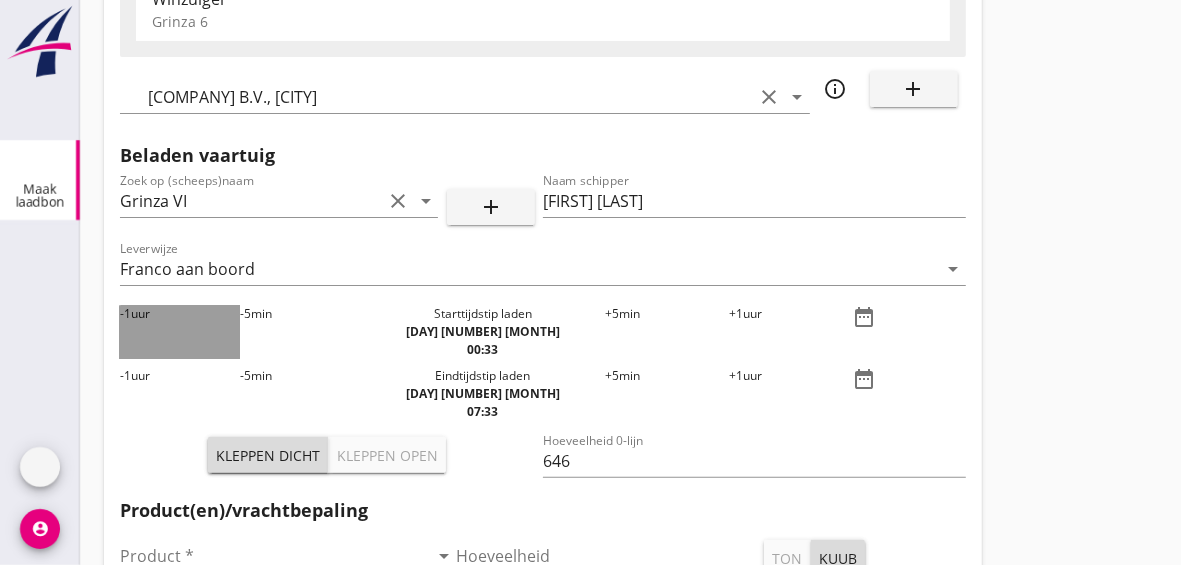 click on "-1  uur" at bounding box center (180, 332) 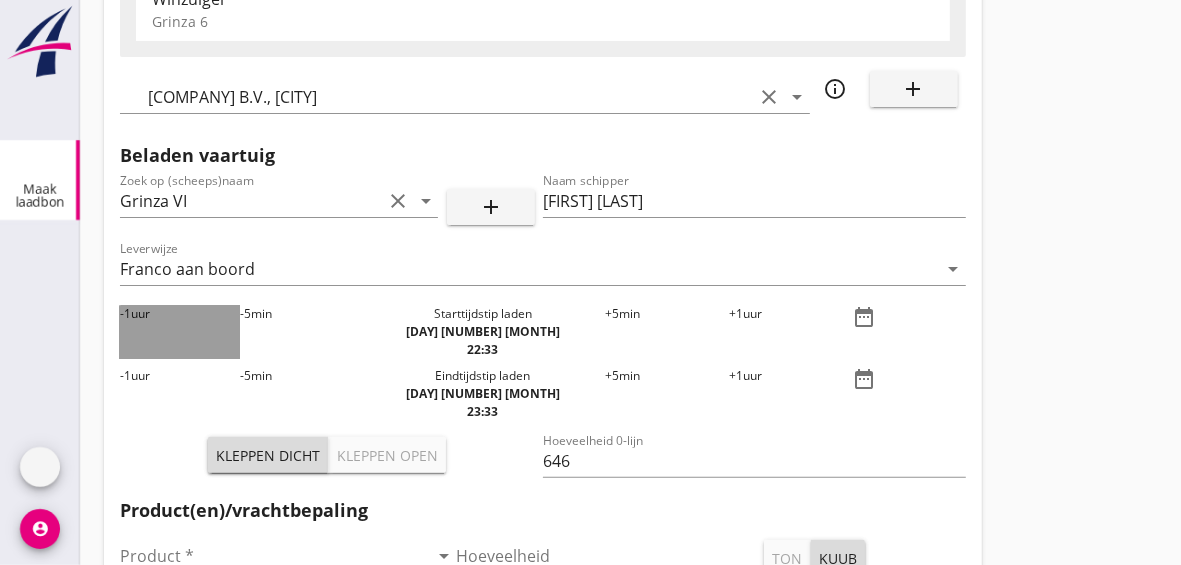 click on "-1  uur" at bounding box center (180, 332) 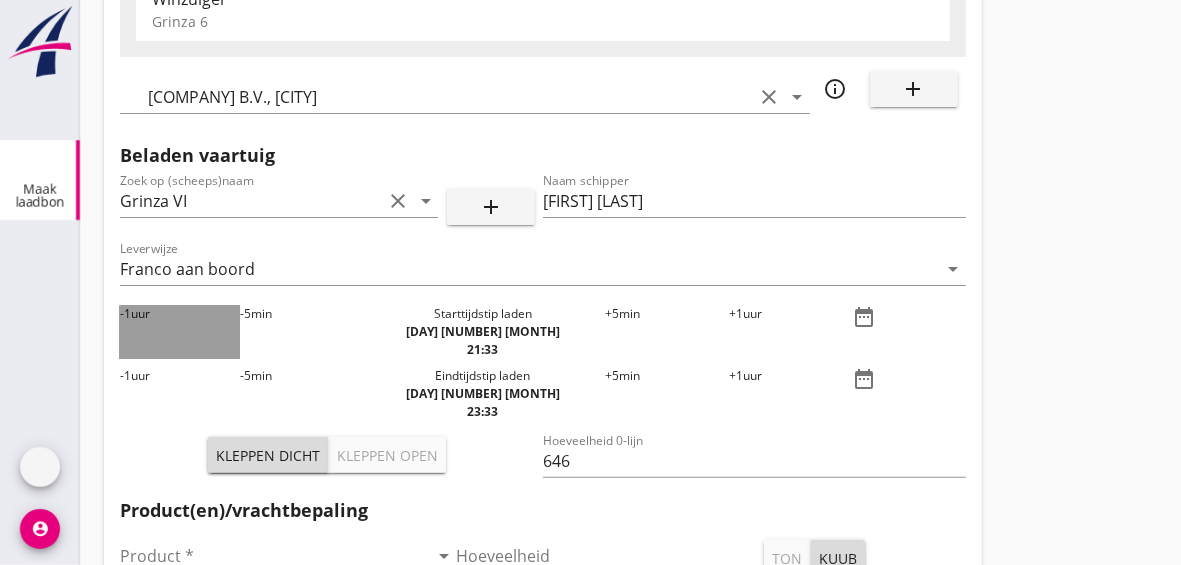 click on "-1  uur" at bounding box center [180, 332] 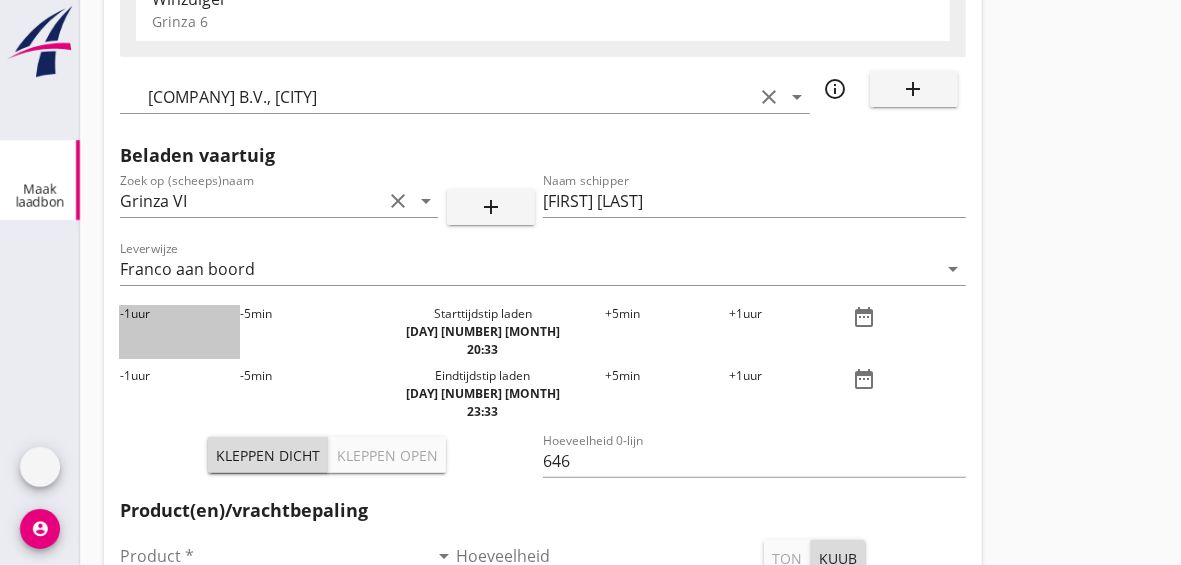click on "-1  uur" at bounding box center [180, 332] 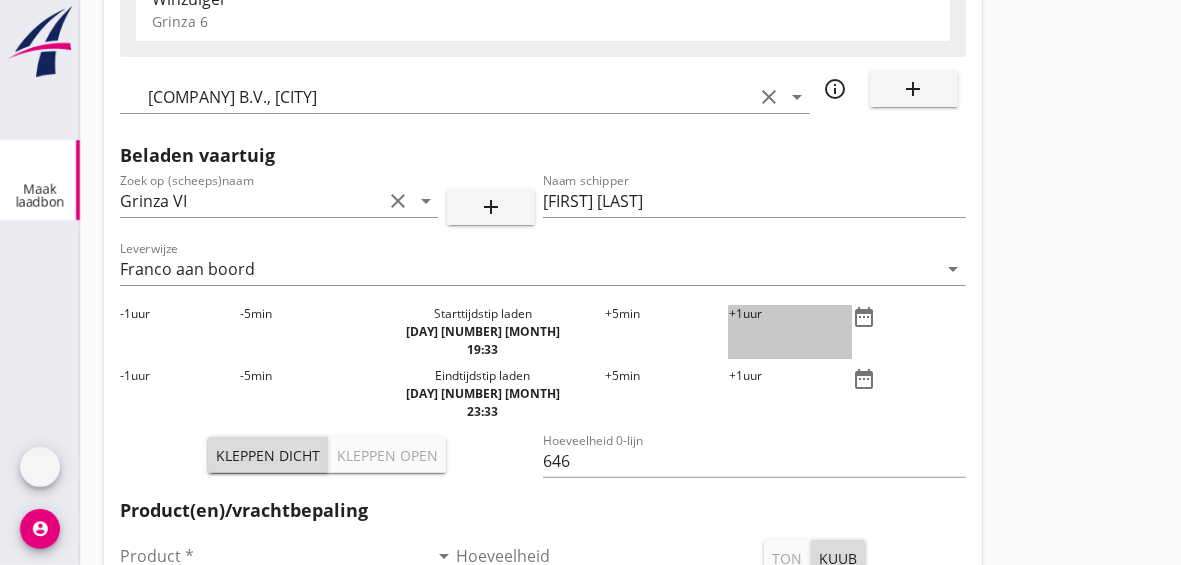 click on "+1  uur" at bounding box center (790, 332) 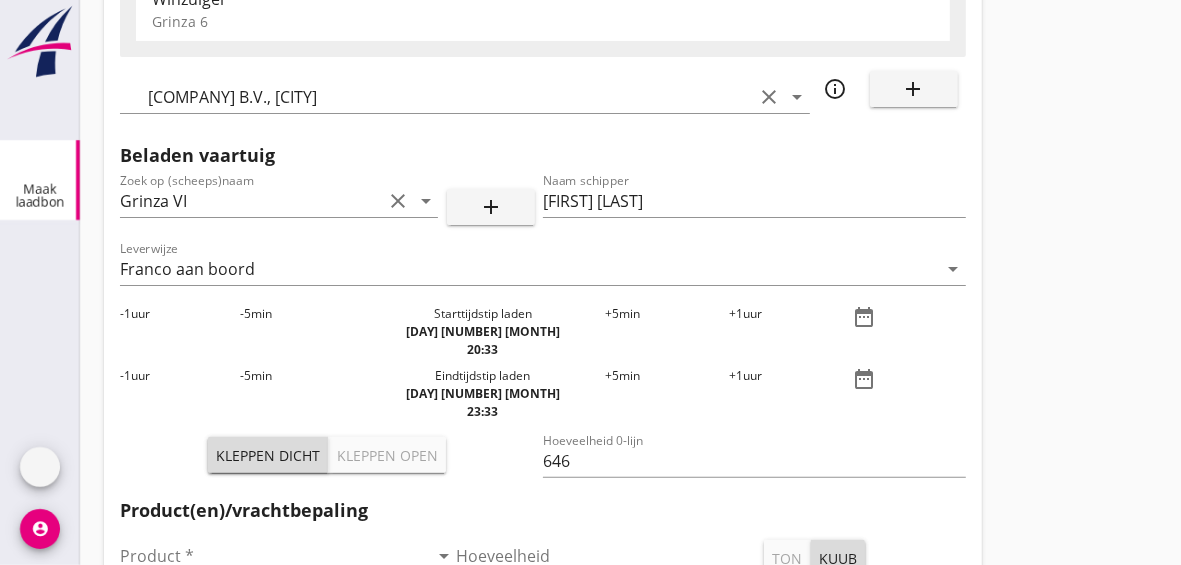 click on "-5" at bounding box center (245, 313) 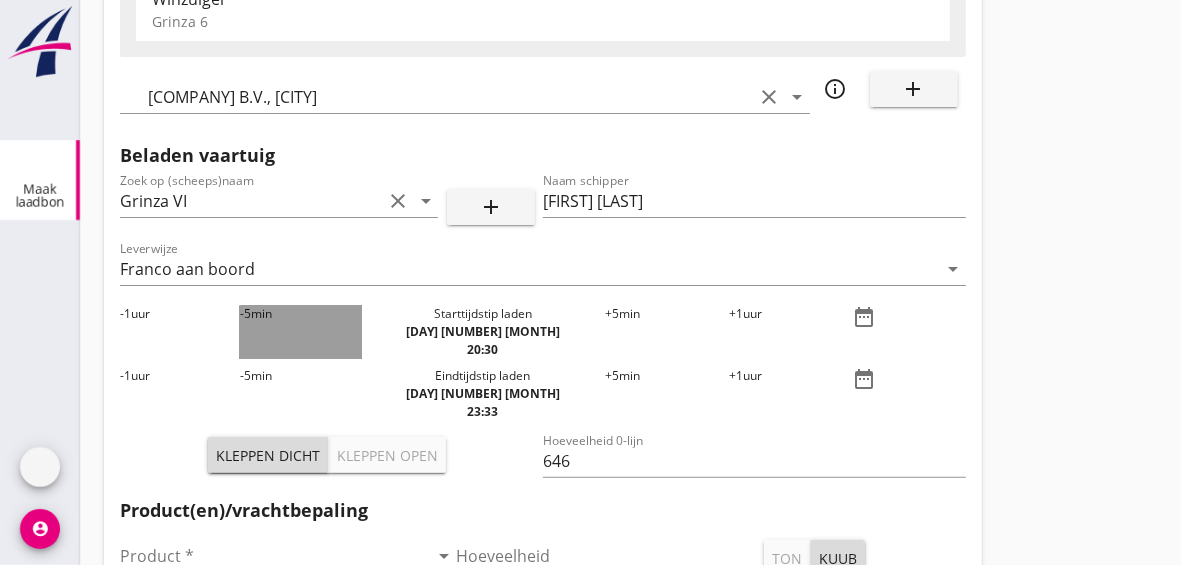 click on "-5" at bounding box center [245, 313] 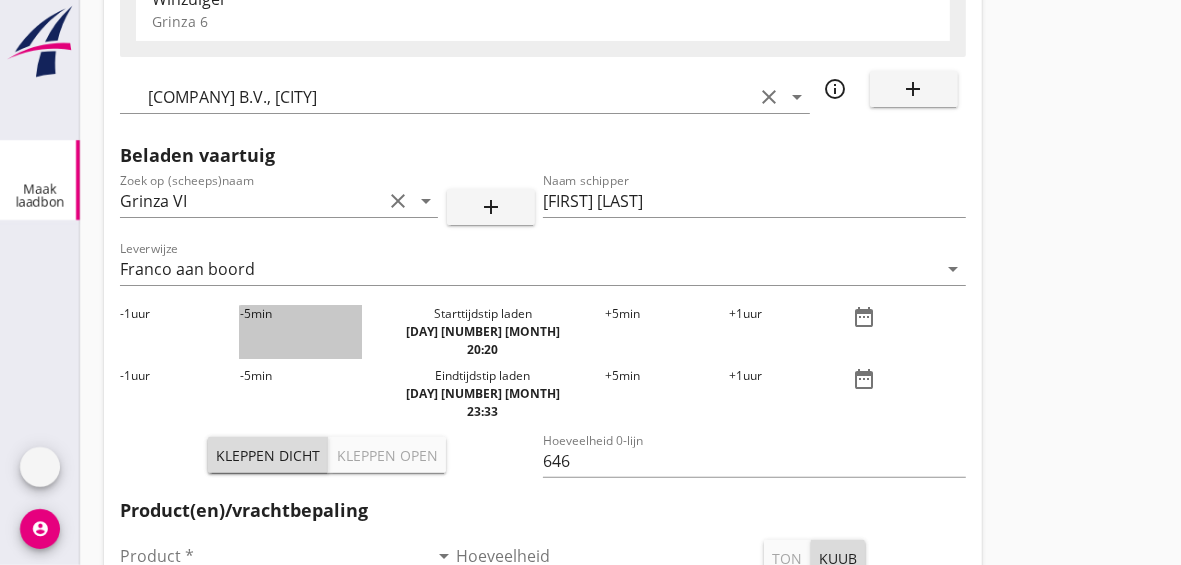 click on "-5" at bounding box center (245, 313) 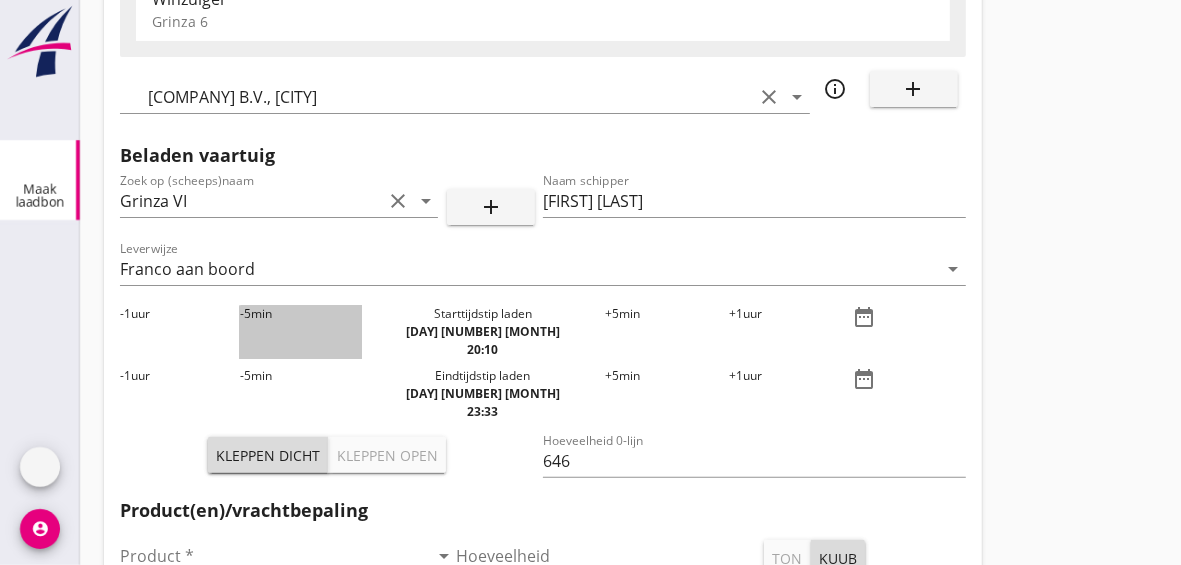 click on "-5" at bounding box center (245, 313) 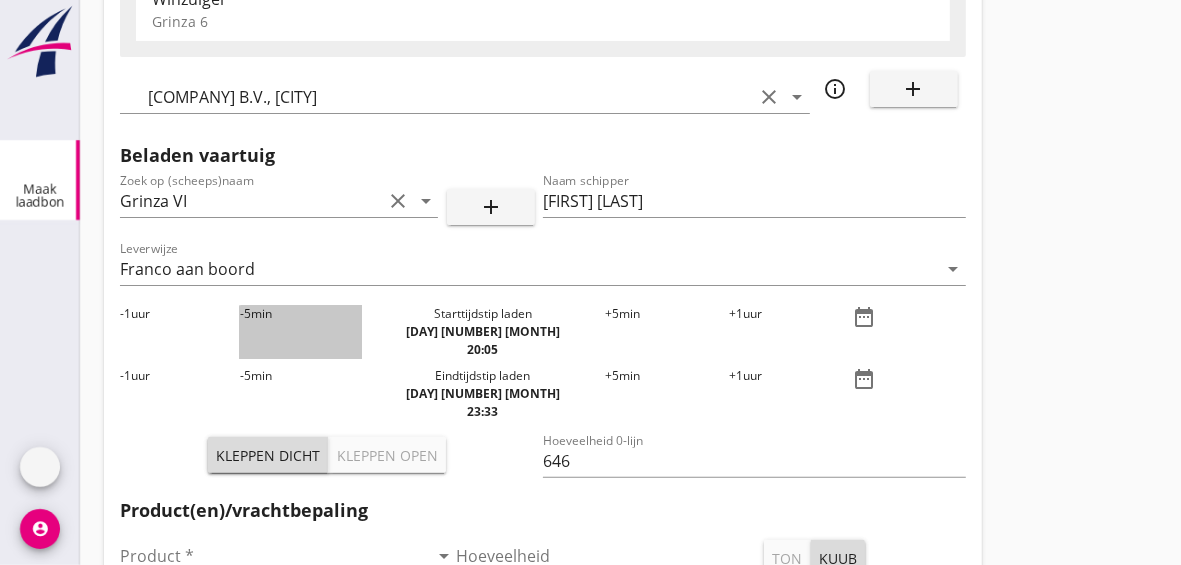 click on "-5" at bounding box center (245, 313) 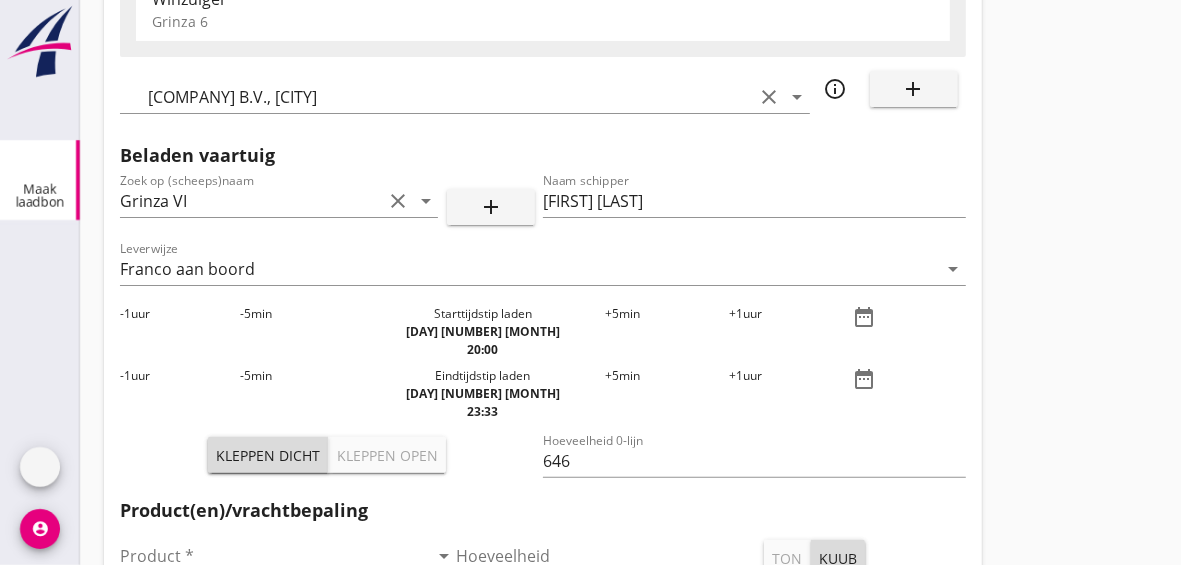 click on "-1  uur" at bounding box center [180, 394] 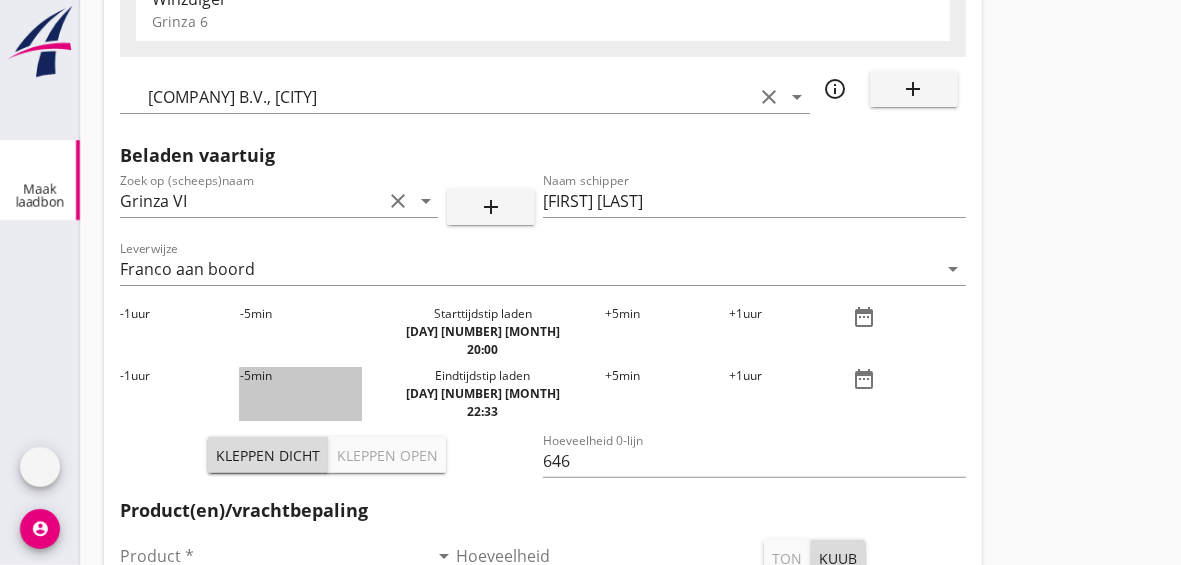 click on "-5" at bounding box center [245, 375] 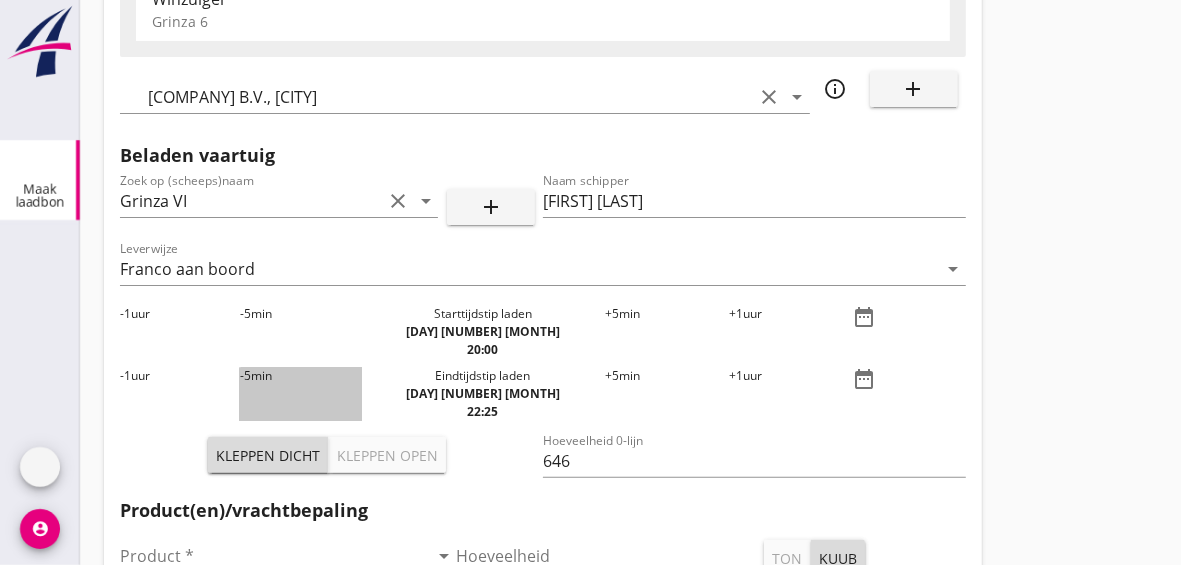 click on "-5" at bounding box center (245, 375) 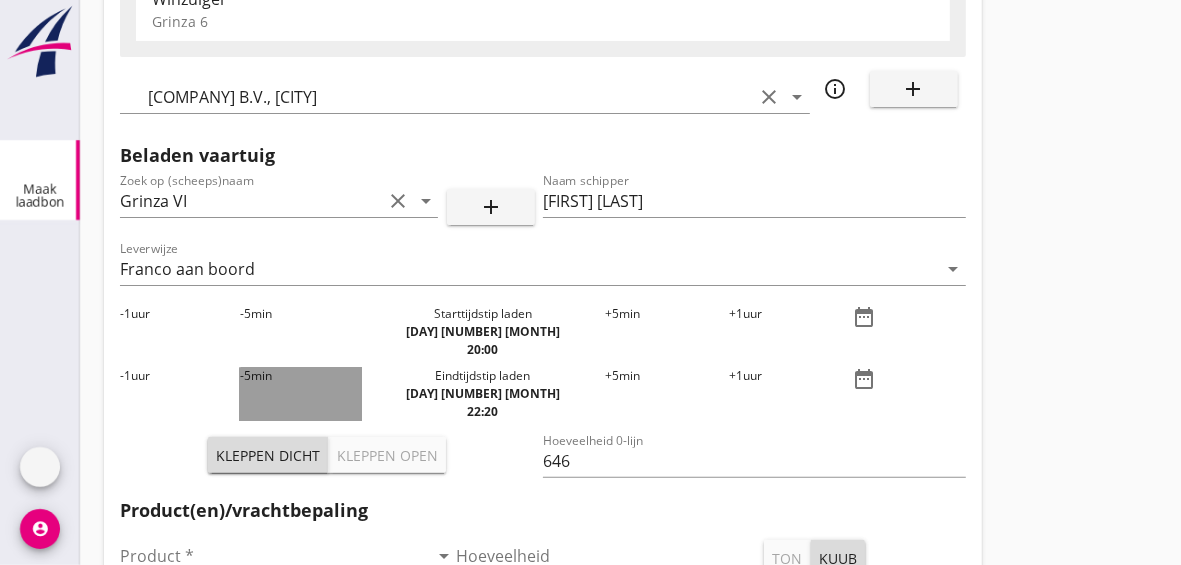 click on "-5" at bounding box center [245, 375] 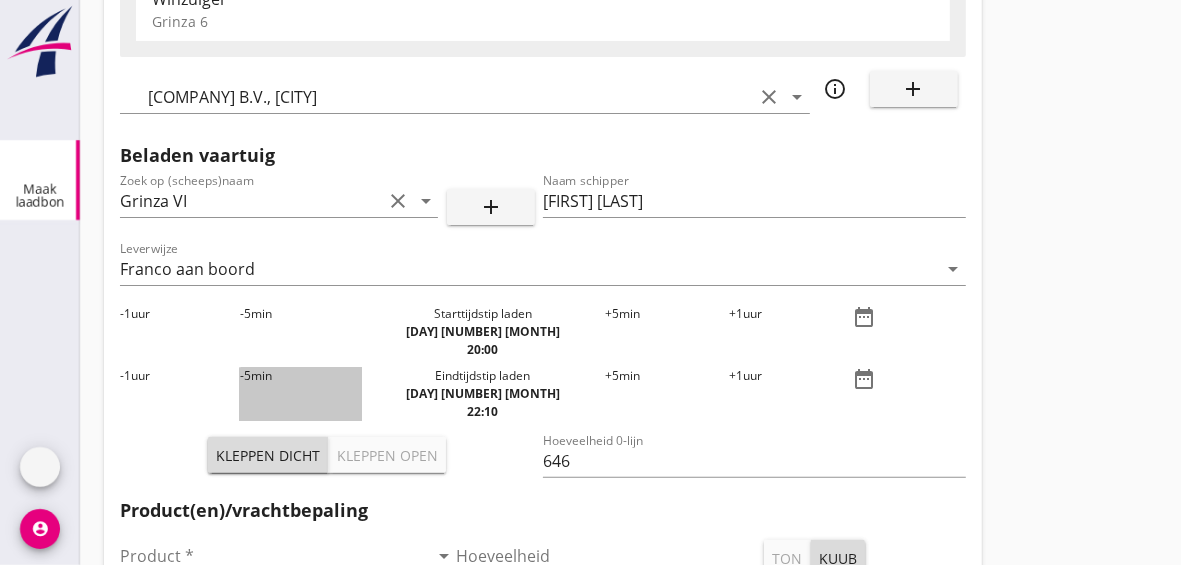 click on "-5" at bounding box center (245, 375) 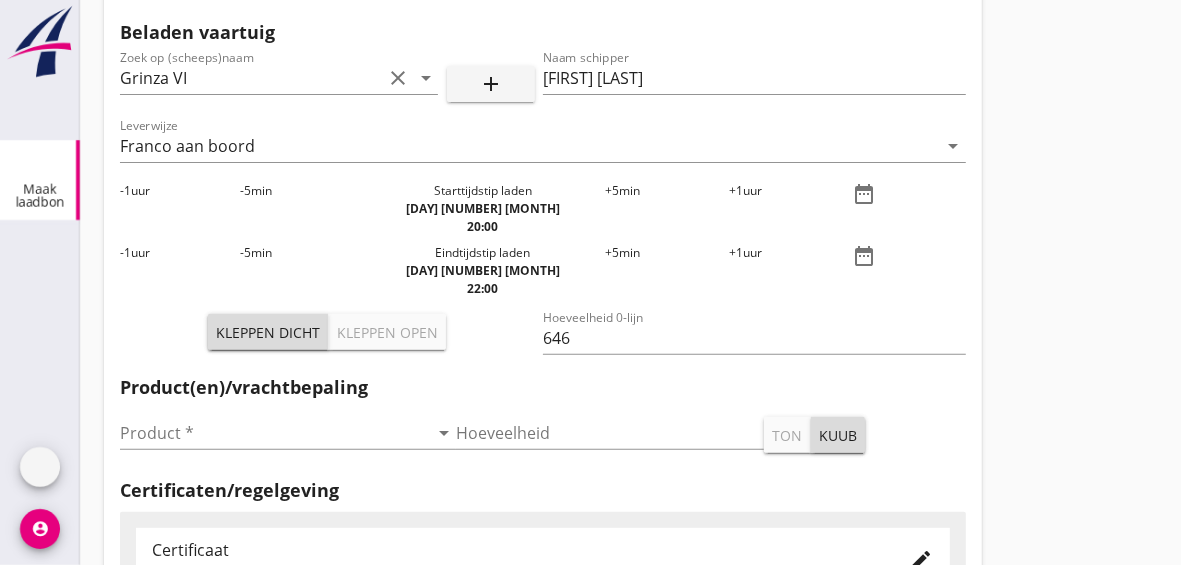 scroll, scrollTop: 500, scrollLeft: 0, axis: vertical 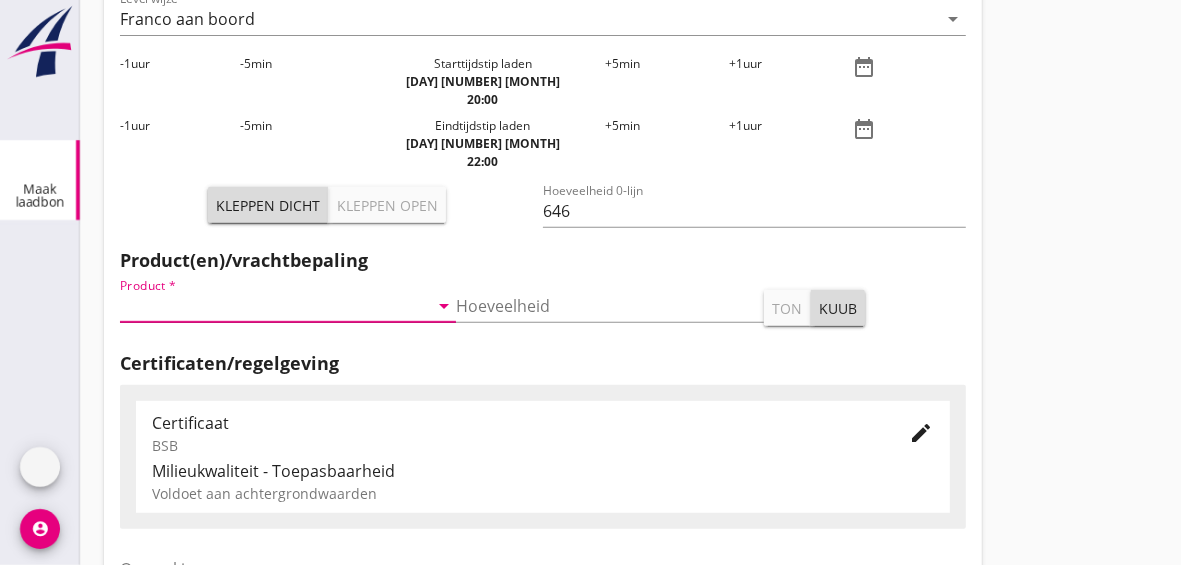 click at bounding box center (274, 306) 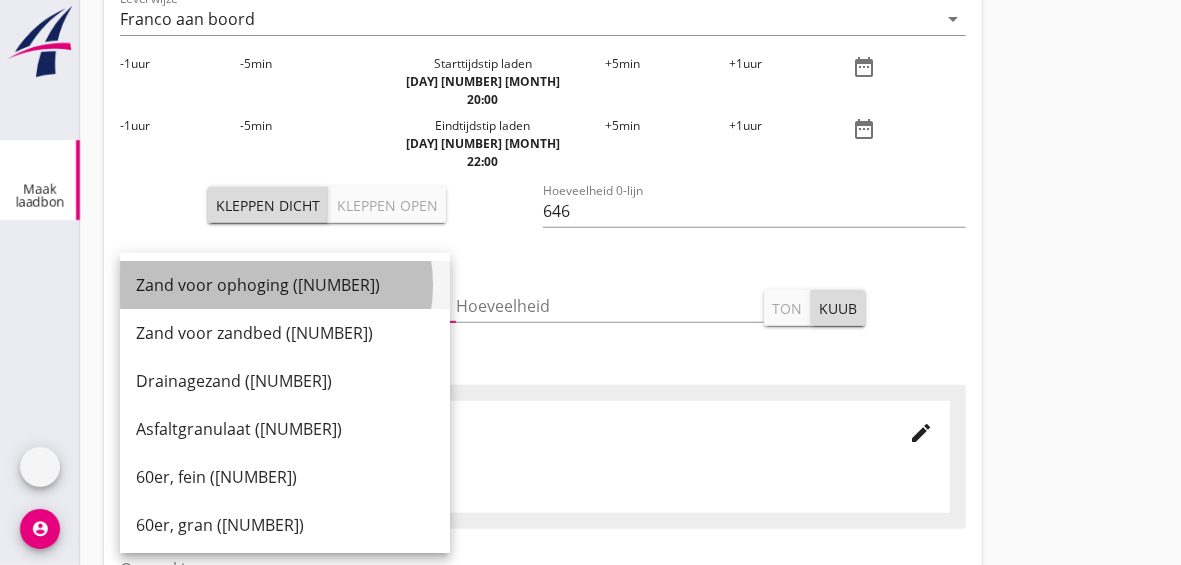 click on "Zand voor ophoging ([NUMBER])" at bounding box center (285, 285) 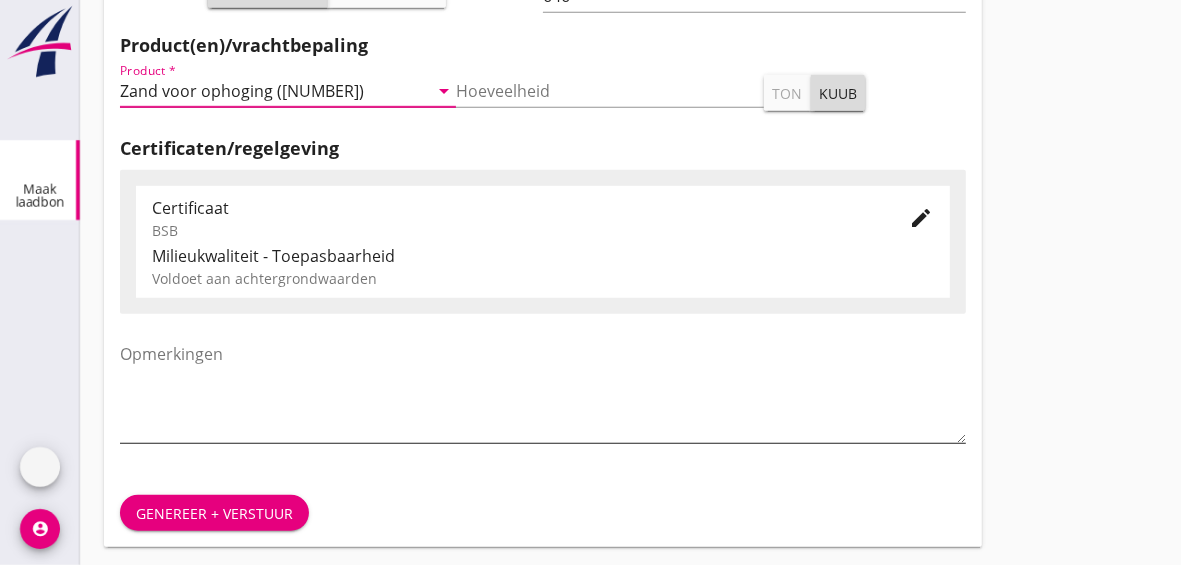 scroll, scrollTop: 720, scrollLeft: 0, axis: vertical 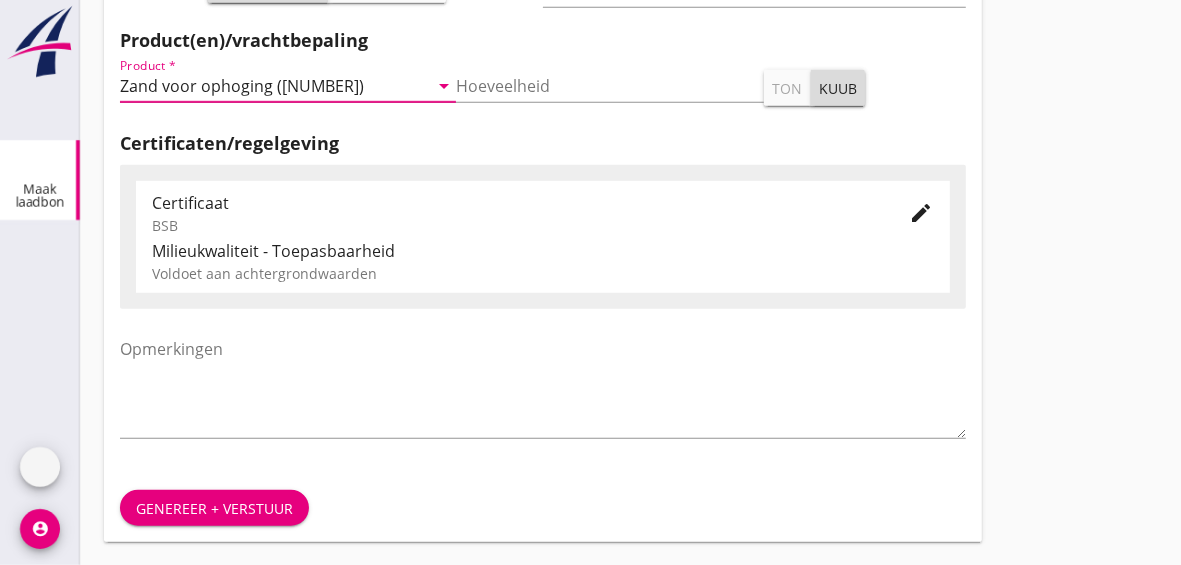 click on "edit" at bounding box center (922, 213) 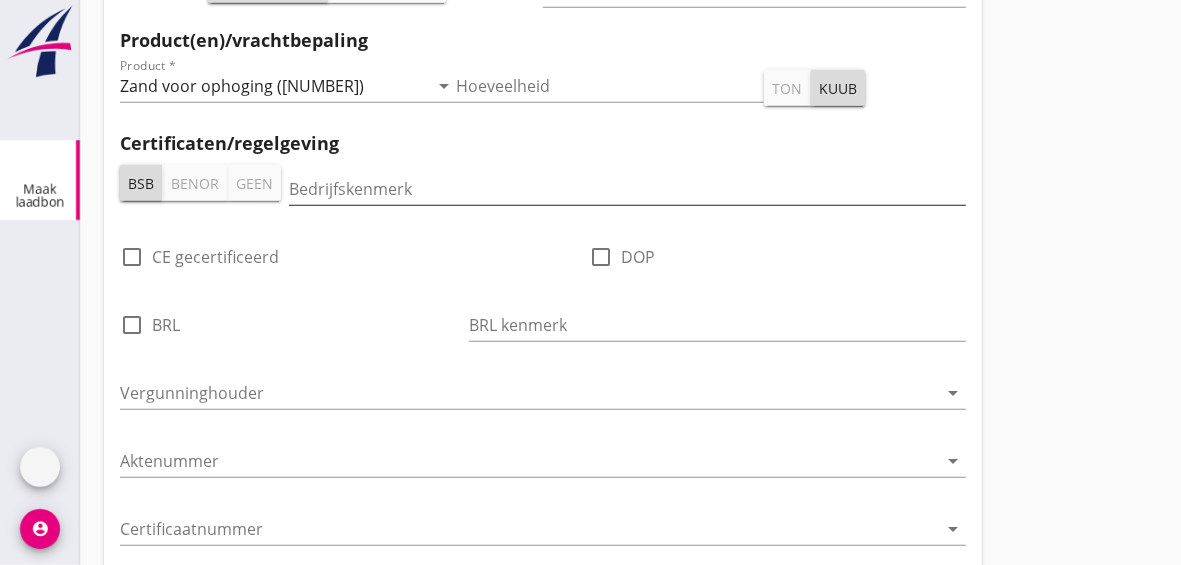 click at bounding box center (627, 189) 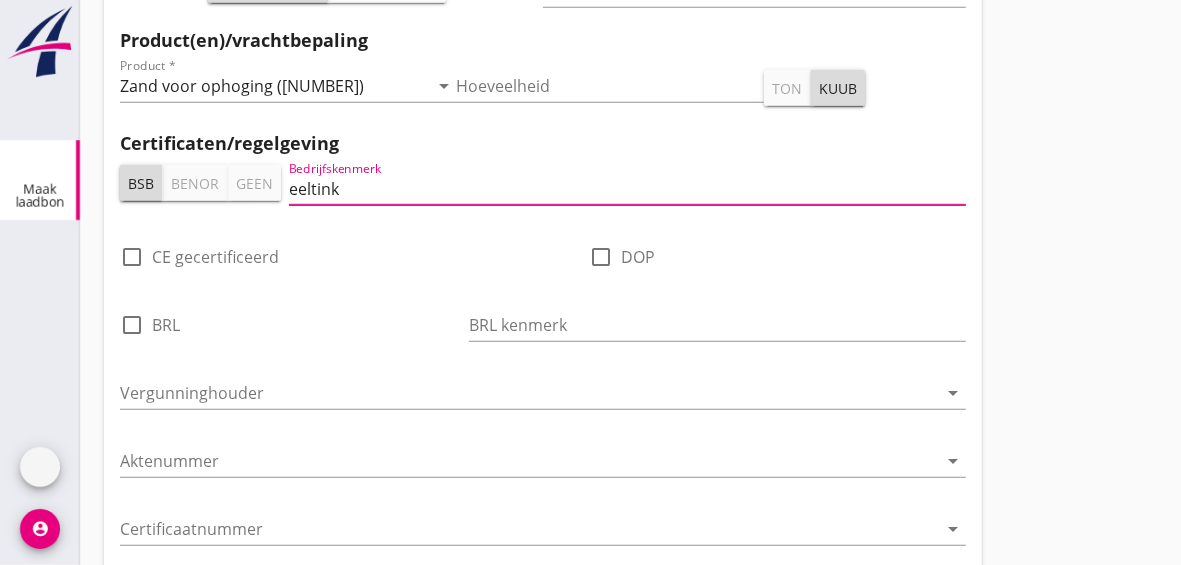 type on "eeltink" 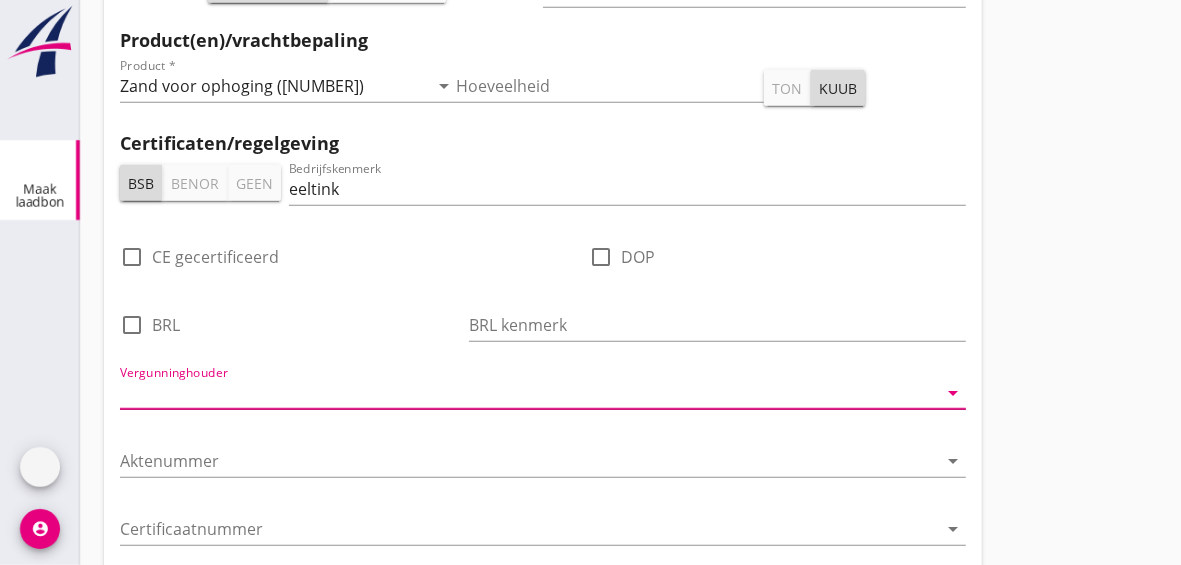 click at bounding box center (529, 393) 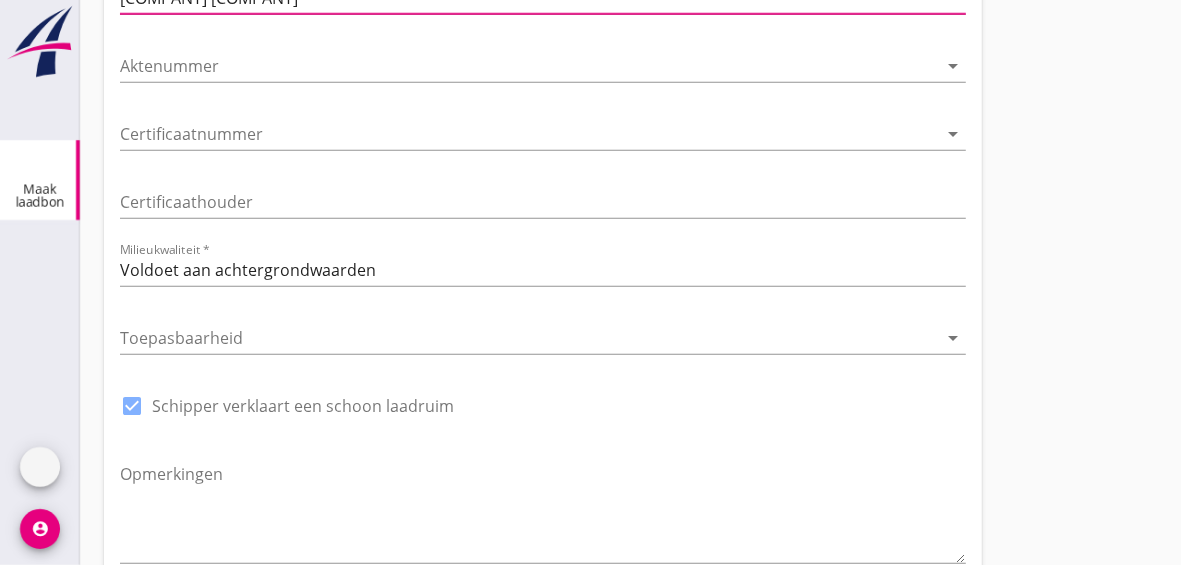 scroll, scrollTop: 1240, scrollLeft: 0, axis: vertical 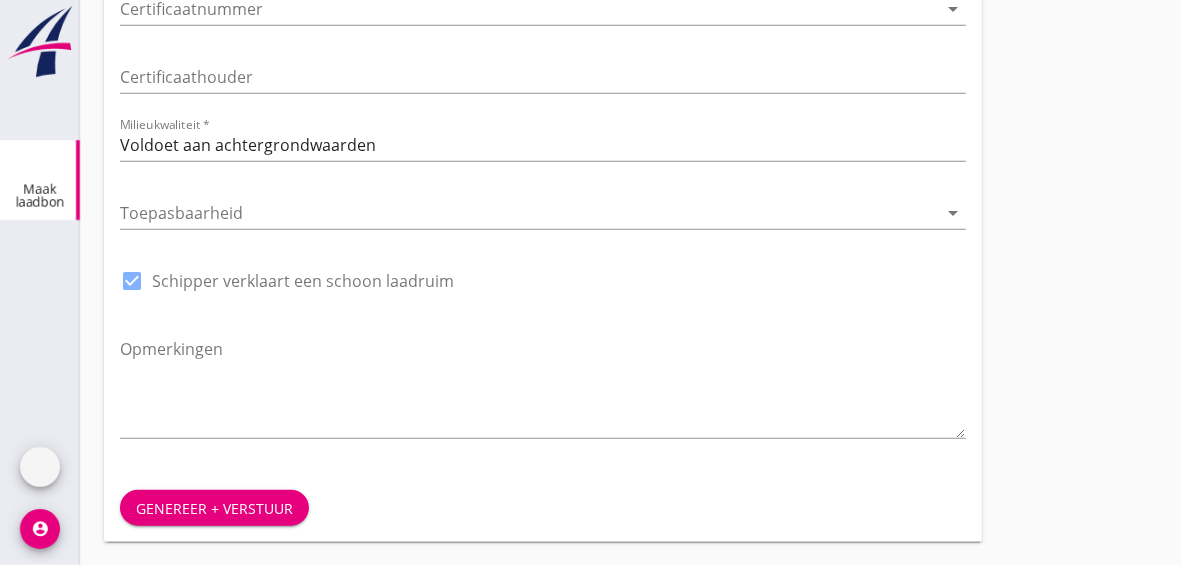 type on "[COMPANY] [COMPANY]" 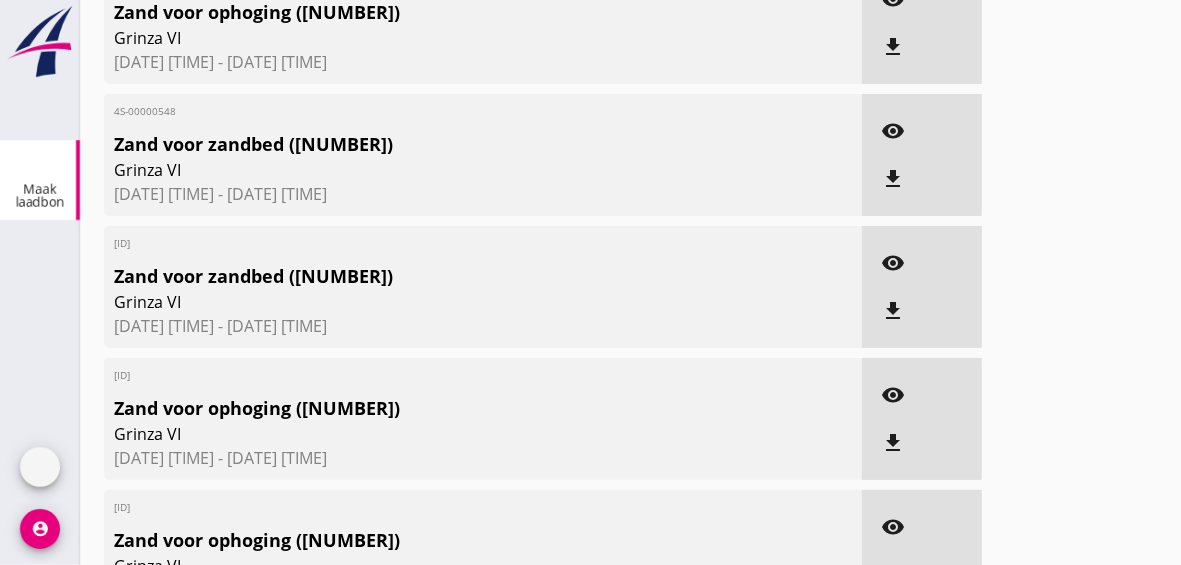 scroll, scrollTop: 0, scrollLeft: 0, axis: both 